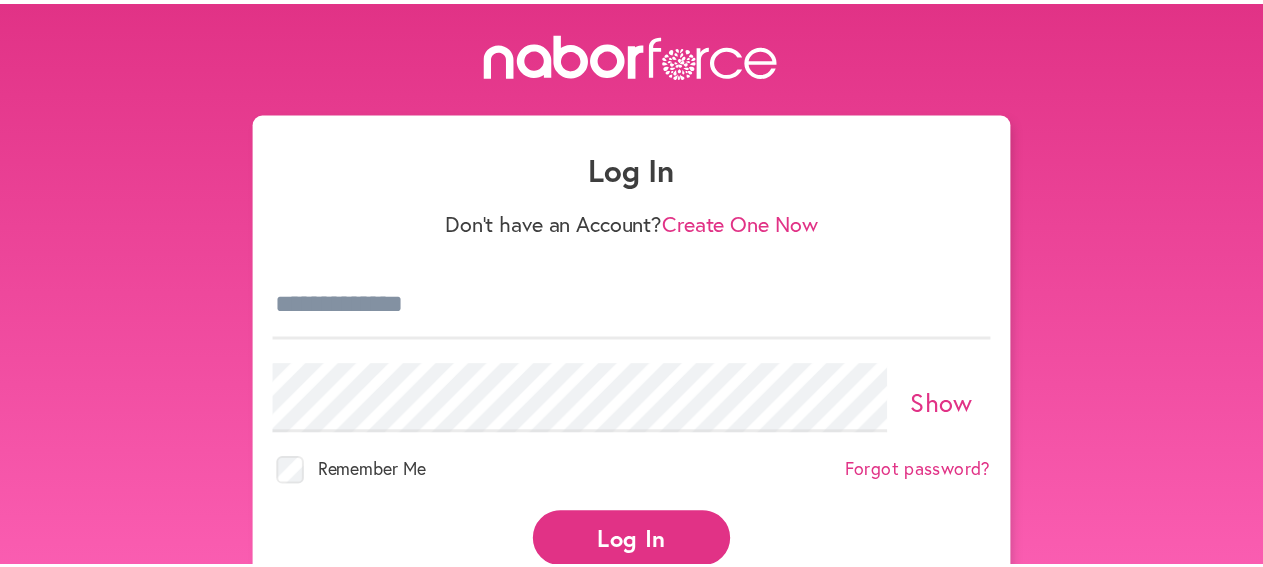 scroll, scrollTop: 0, scrollLeft: 0, axis: both 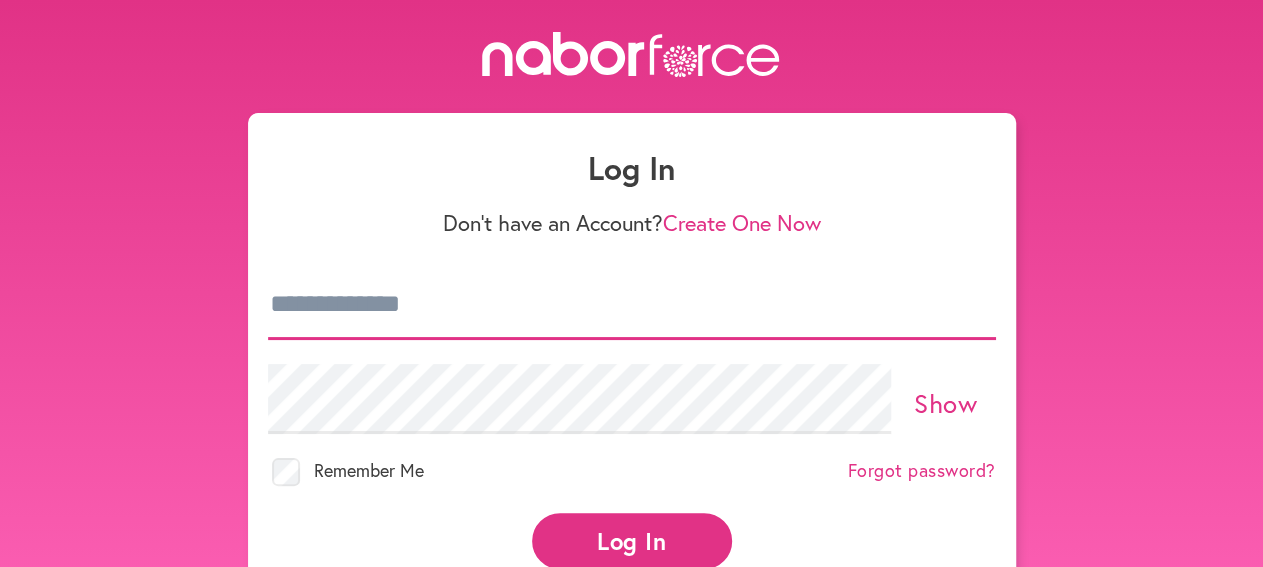 click at bounding box center [632, 305] 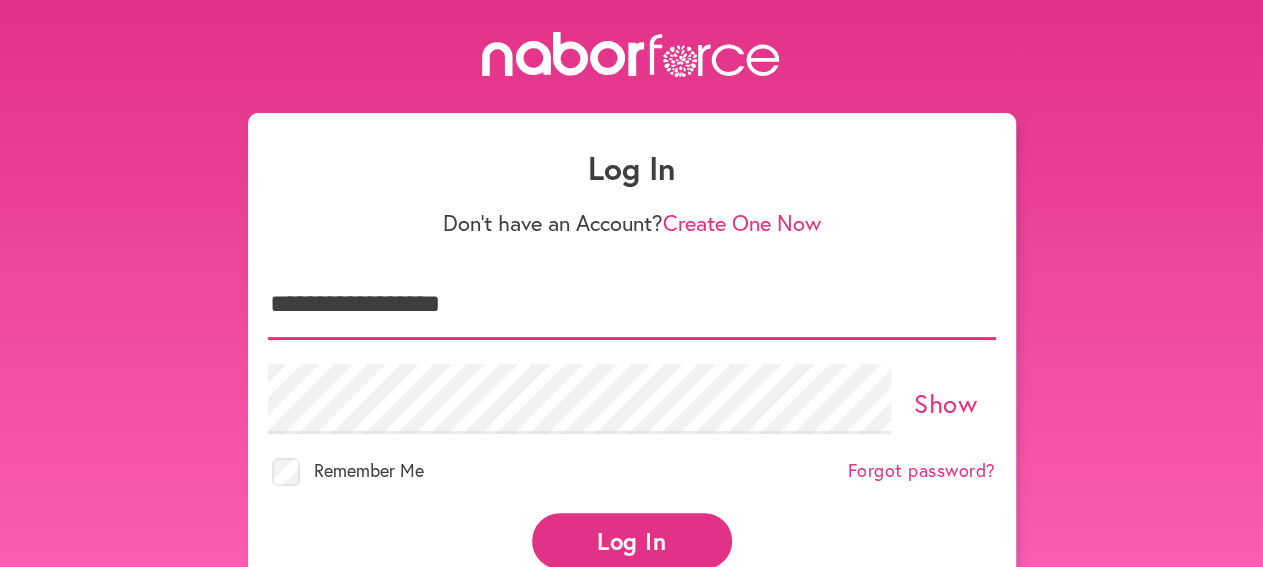 type on "**********" 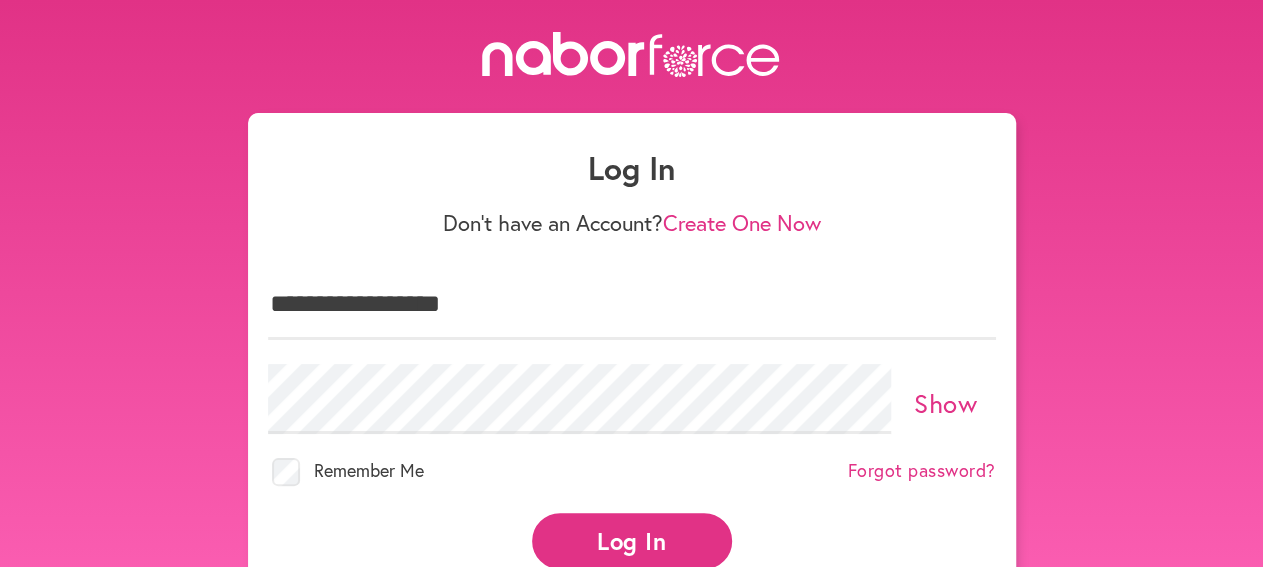 click on "Log In" at bounding box center [632, 540] 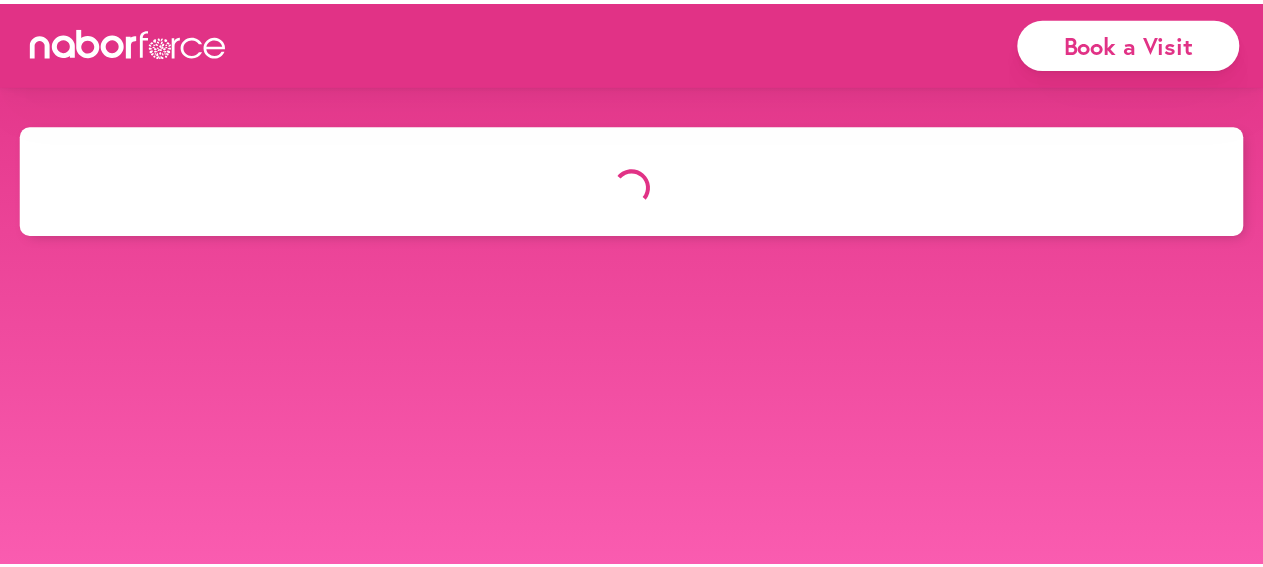 scroll, scrollTop: 0, scrollLeft: 0, axis: both 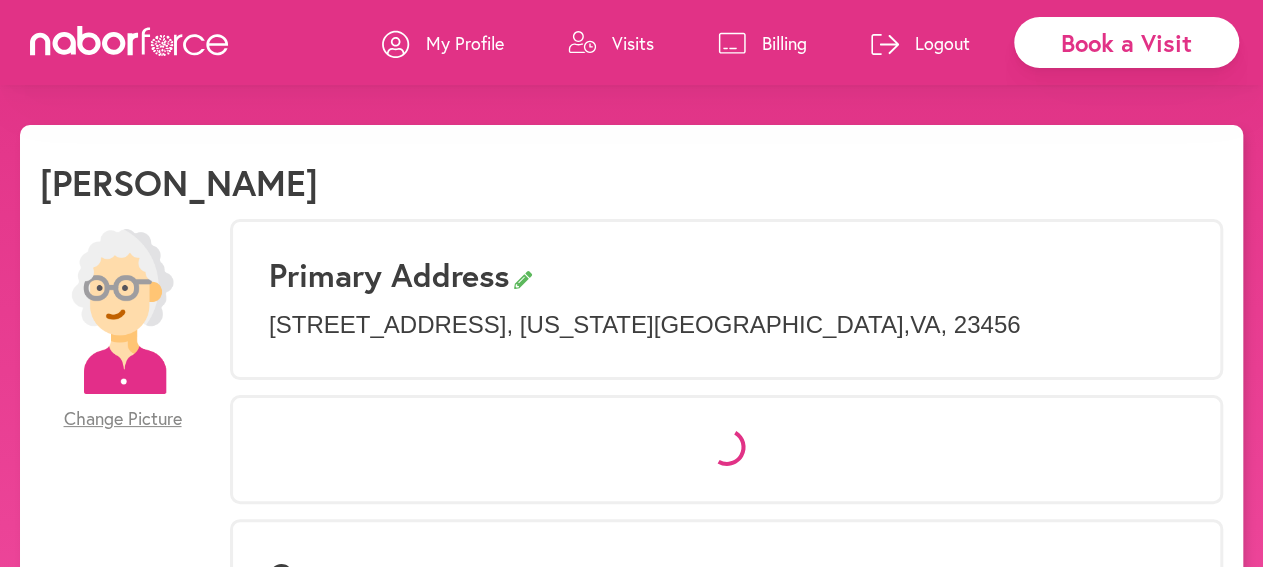 select on "*" 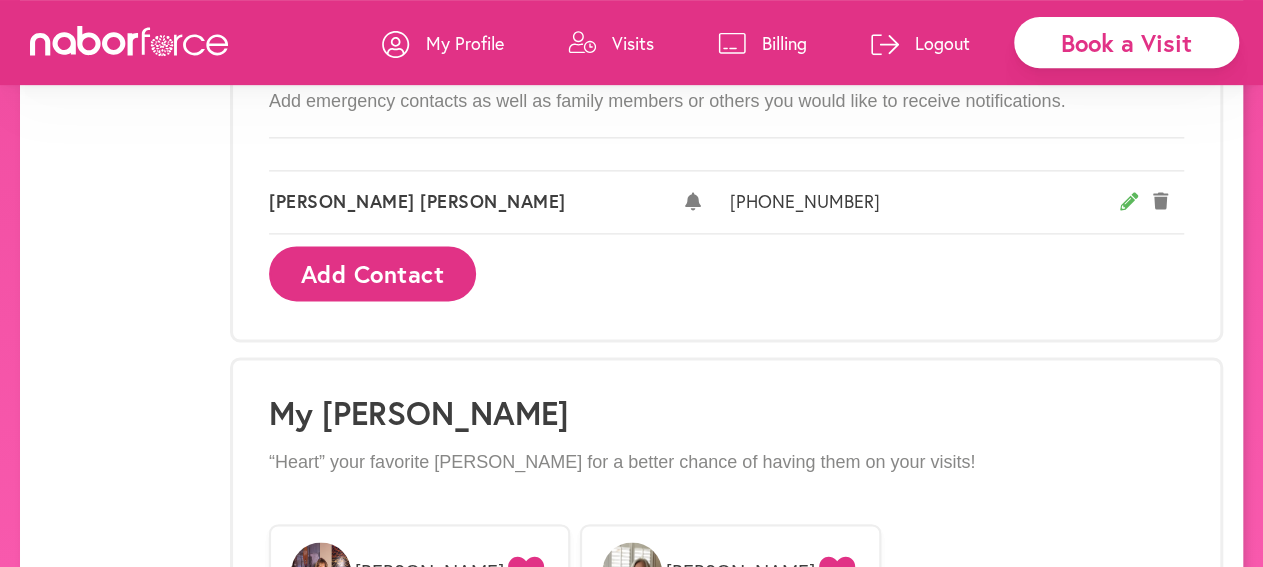 scroll, scrollTop: 1301, scrollLeft: 0, axis: vertical 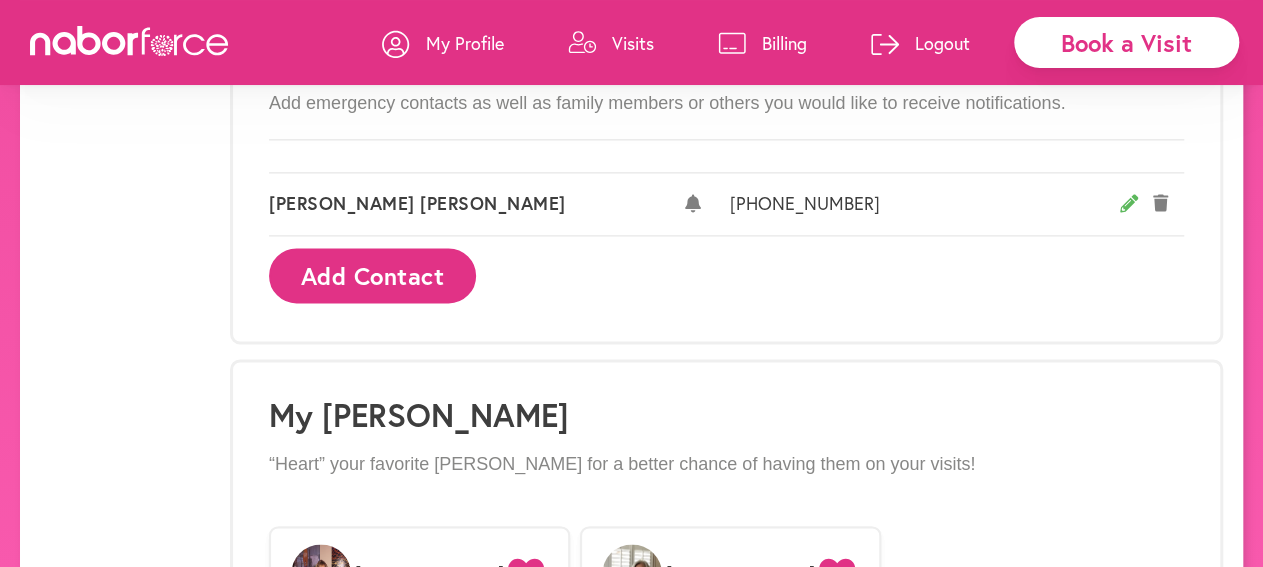 click on "Visits" at bounding box center (633, 43) 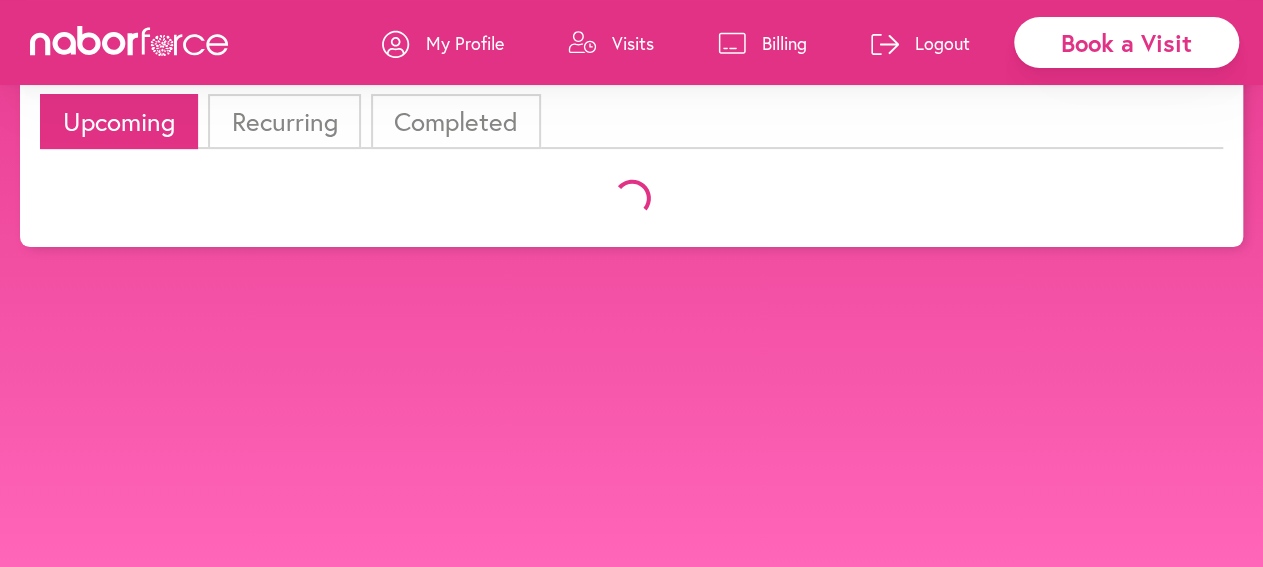 scroll, scrollTop: 0, scrollLeft: 0, axis: both 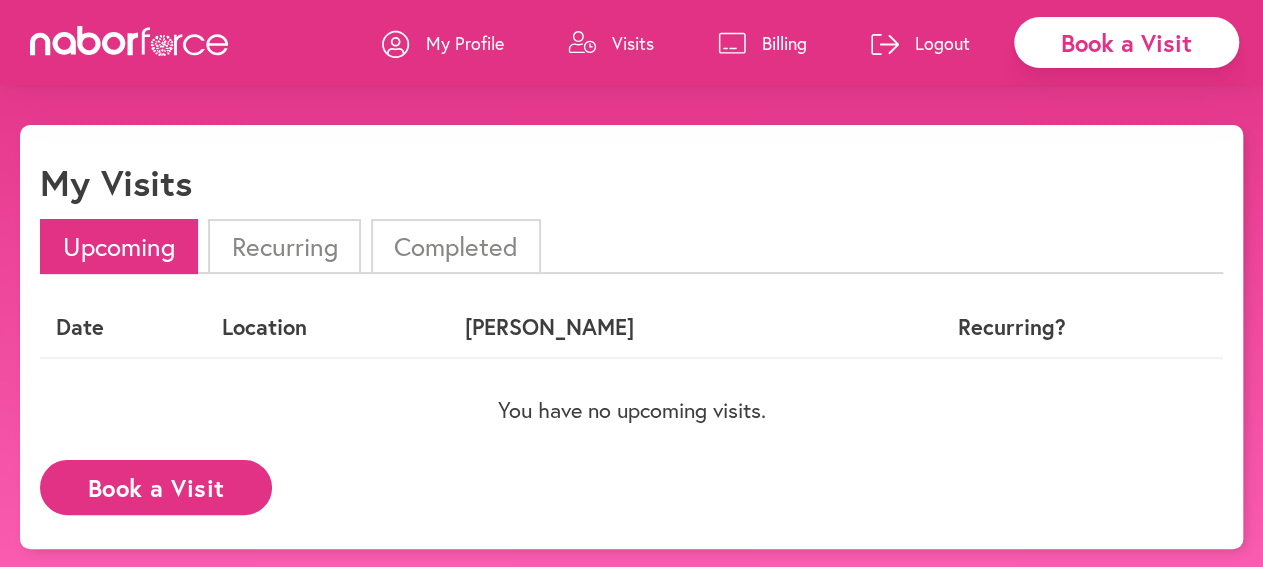 click on "Completed" at bounding box center (456, 246) 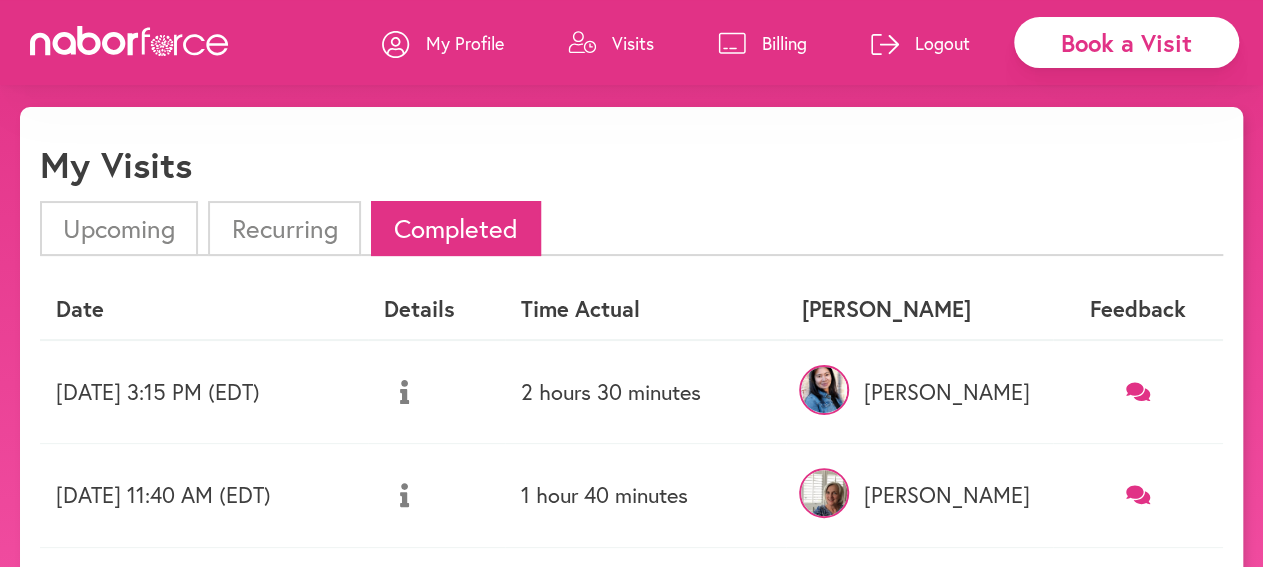 scroll, scrollTop: 0, scrollLeft: 0, axis: both 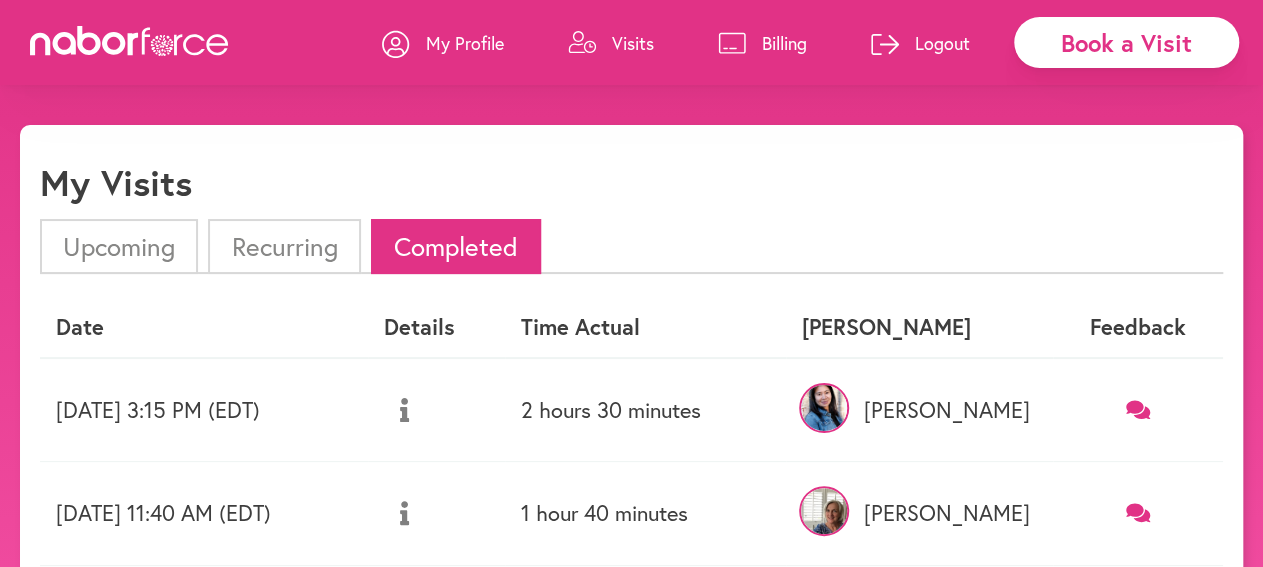 click on "Visits" at bounding box center [633, 43] 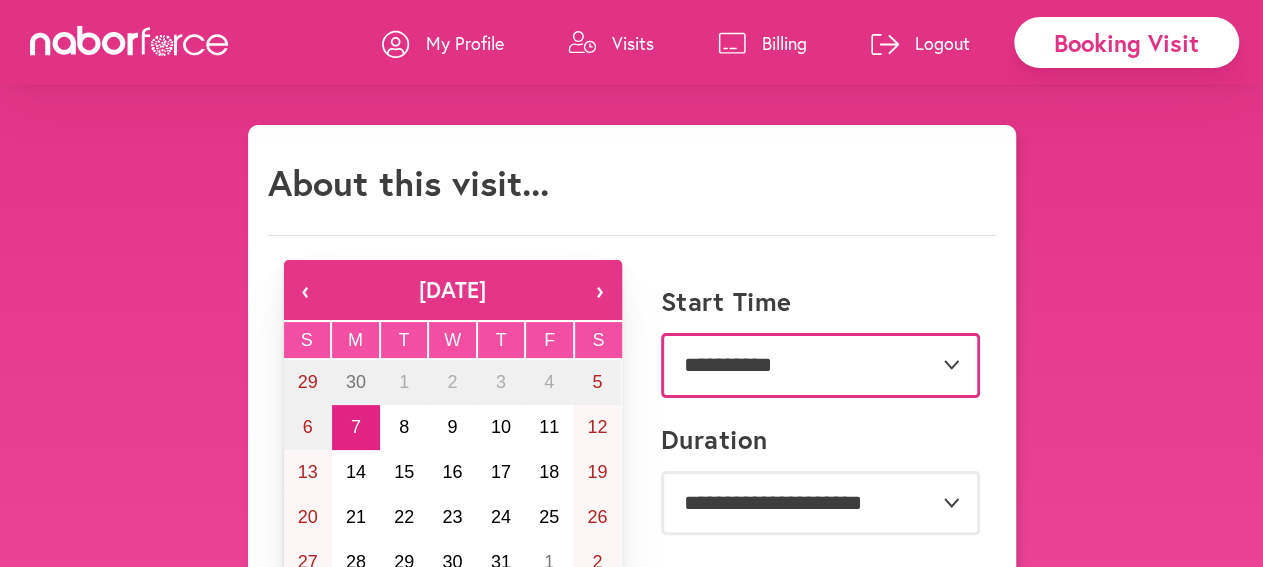 click on "**********" at bounding box center [820, 365] 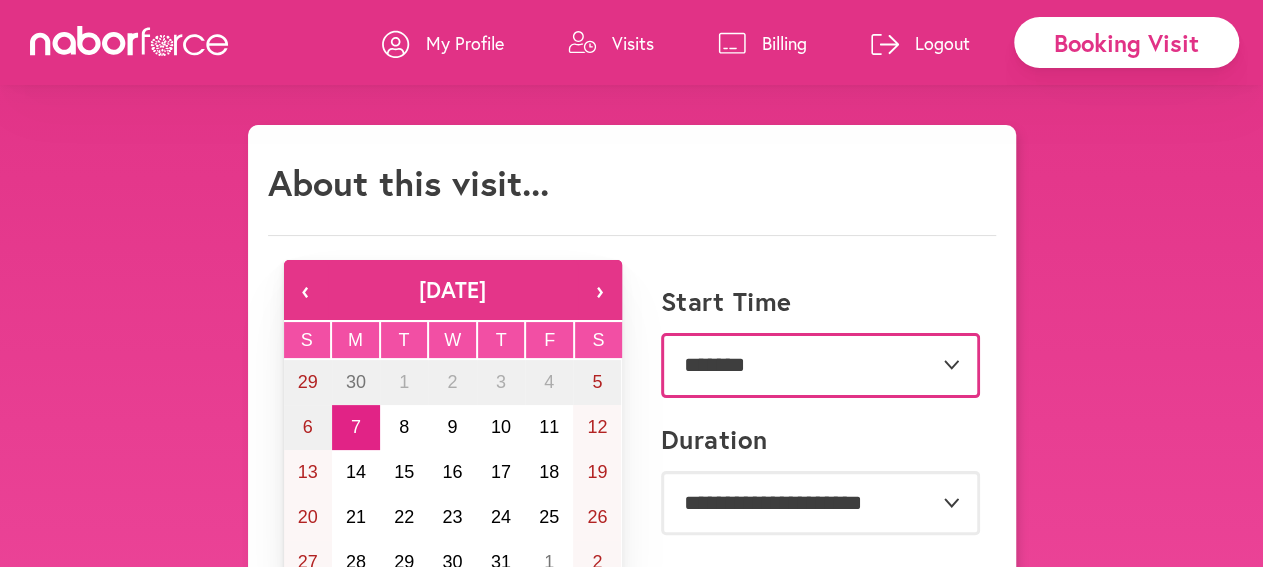 click on "*******" at bounding box center [0, 0] 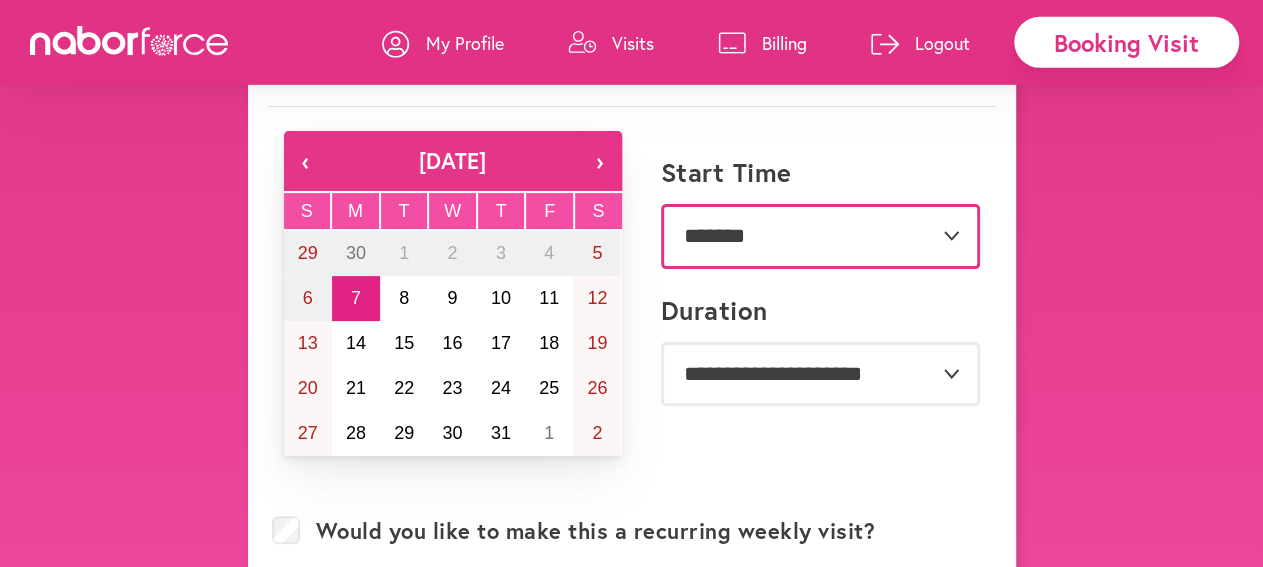 scroll, scrollTop: 135, scrollLeft: 0, axis: vertical 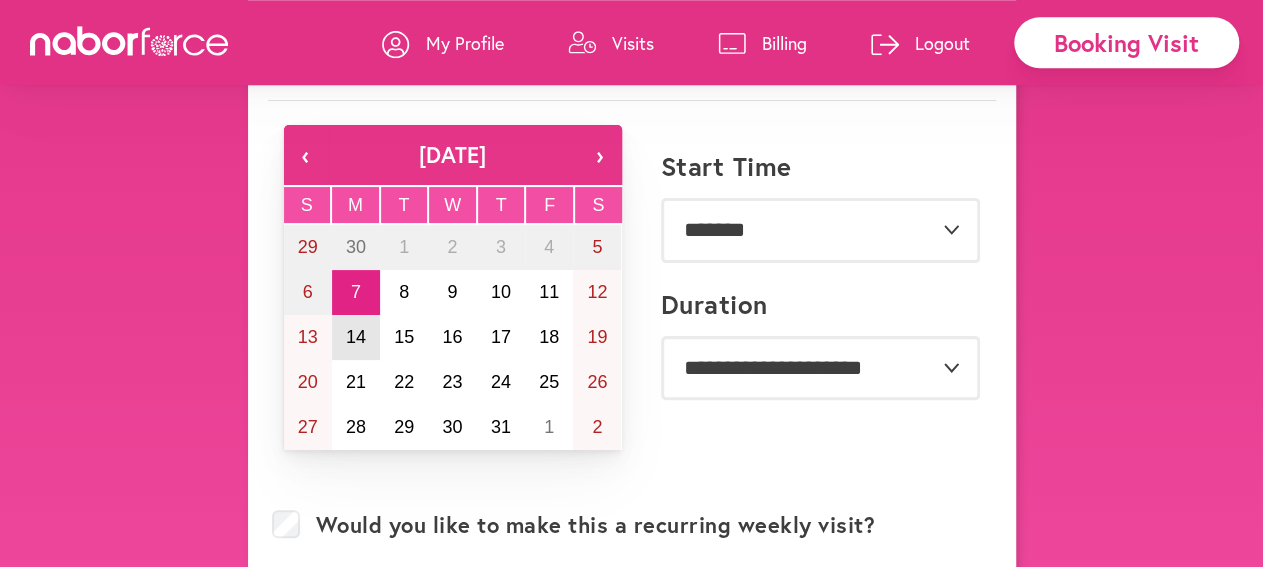 click on "14" at bounding box center [356, 337] 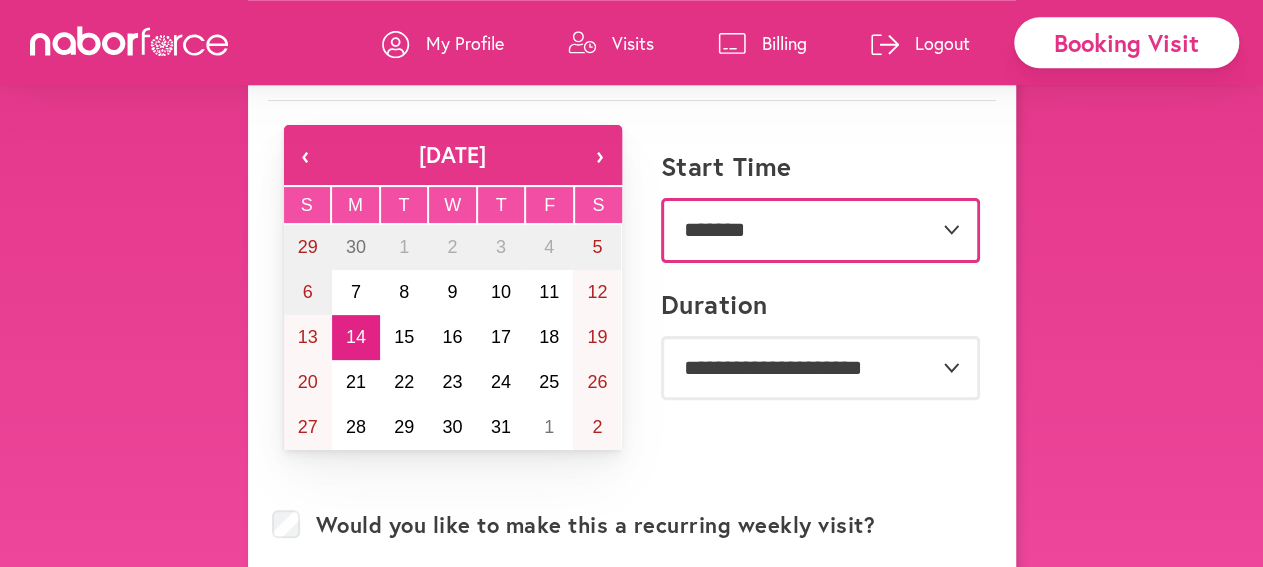 click on "**********" at bounding box center [820, 230] 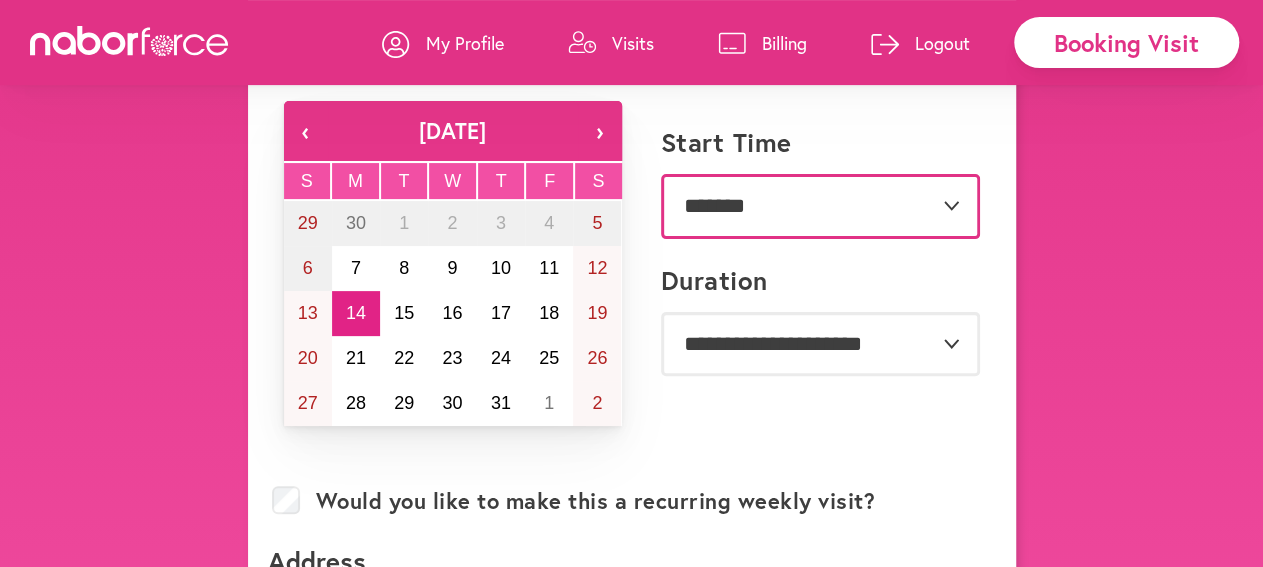 scroll, scrollTop: 170, scrollLeft: 0, axis: vertical 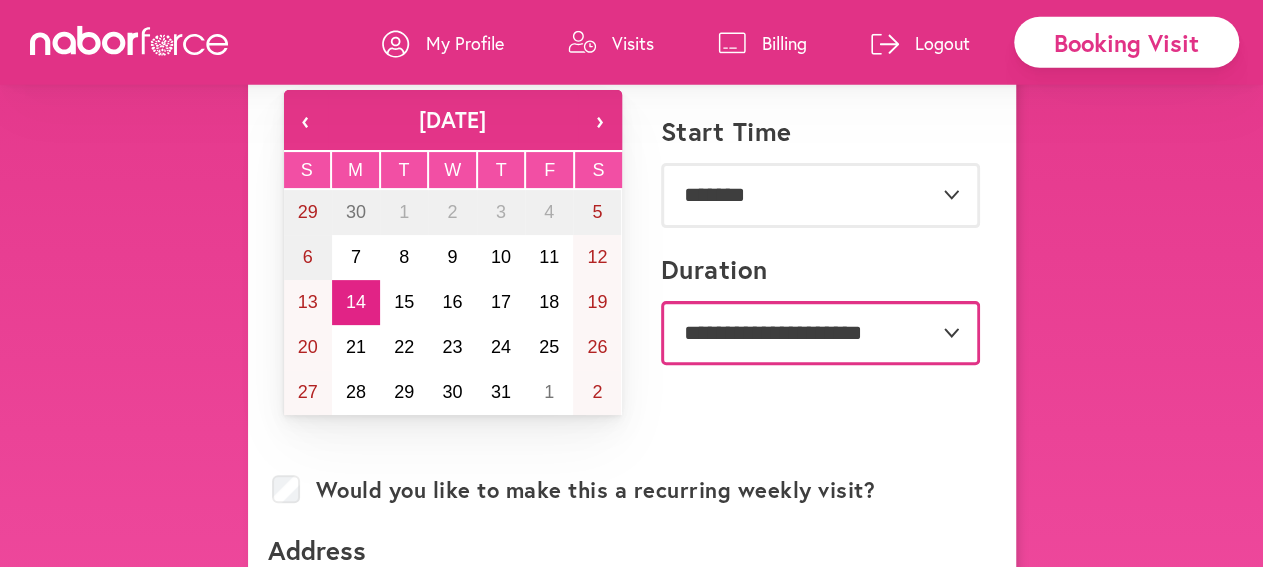 click on "**********" at bounding box center [820, 333] 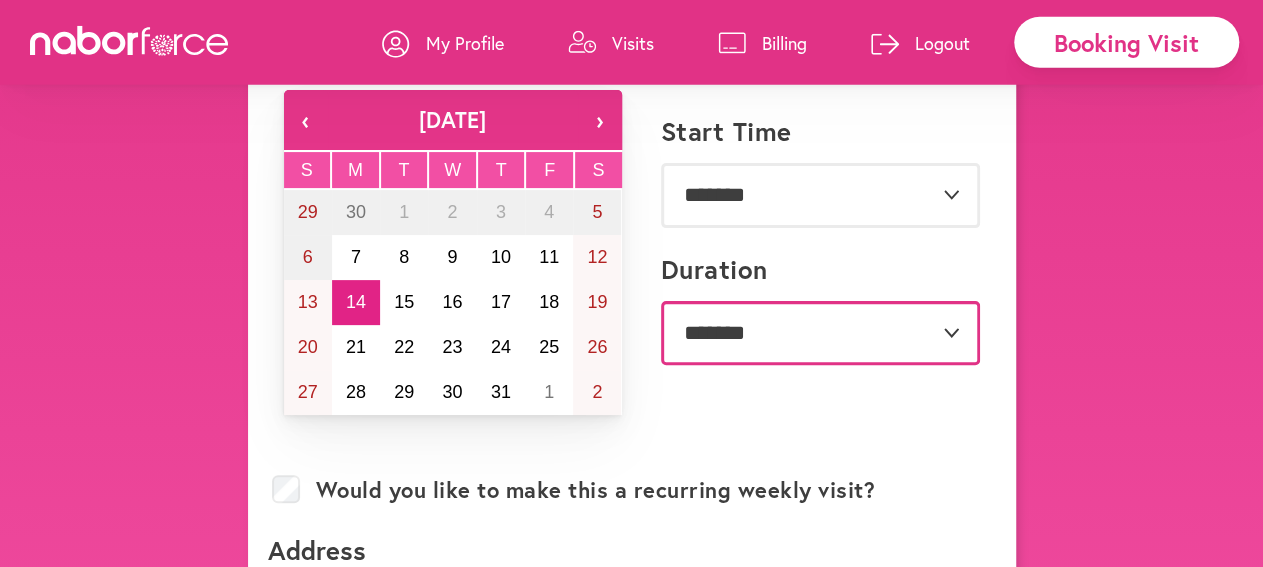 click on "**********" at bounding box center [0, 0] 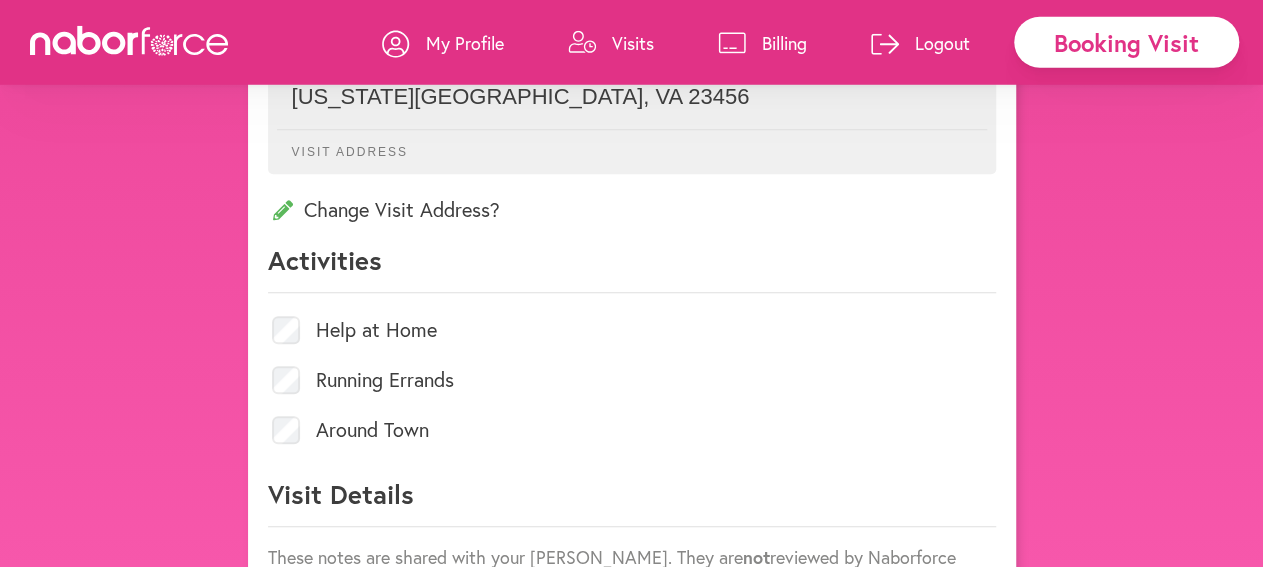 scroll, scrollTop: 802, scrollLeft: 0, axis: vertical 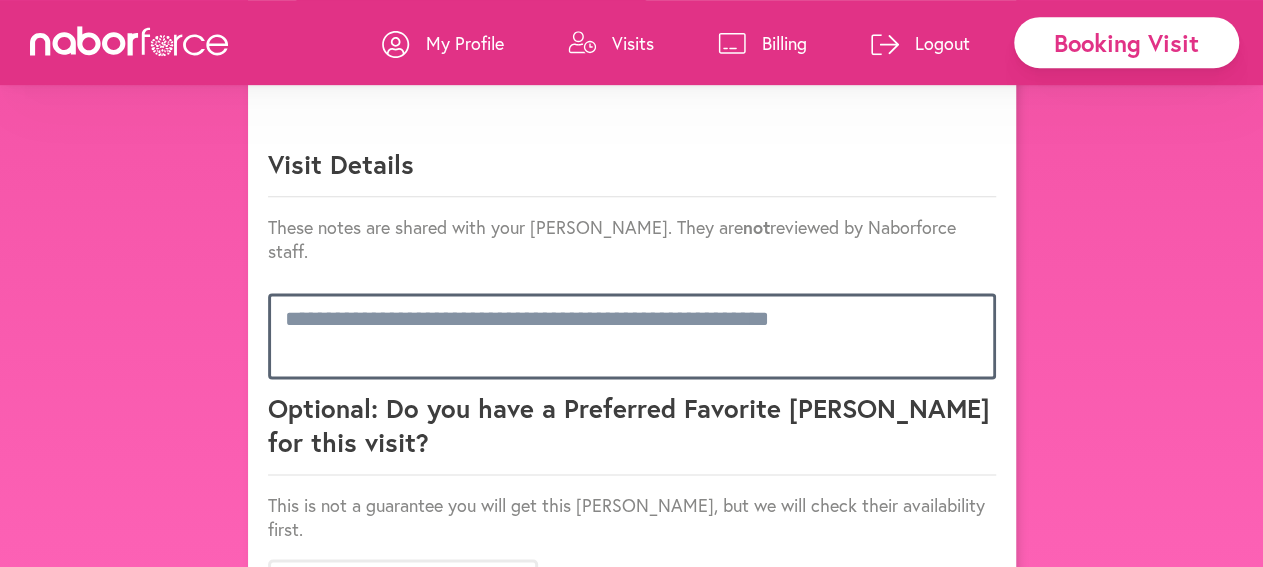 click at bounding box center [632, 336] 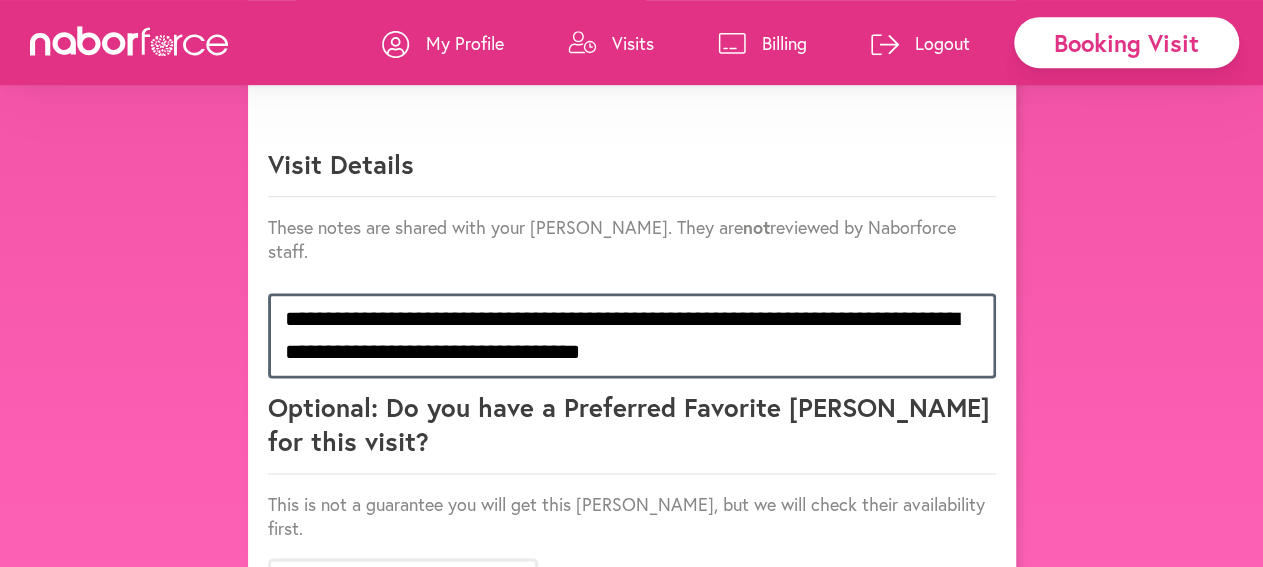 click on "**********" at bounding box center (632, 335) 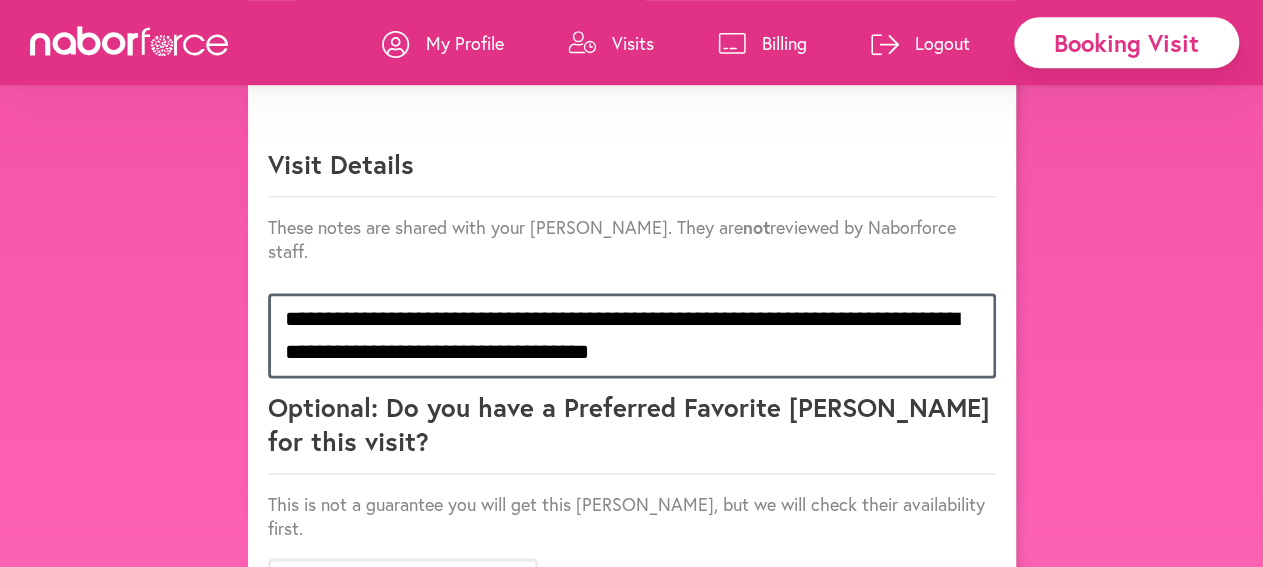 click on "**********" at bounding box center (632, 335) 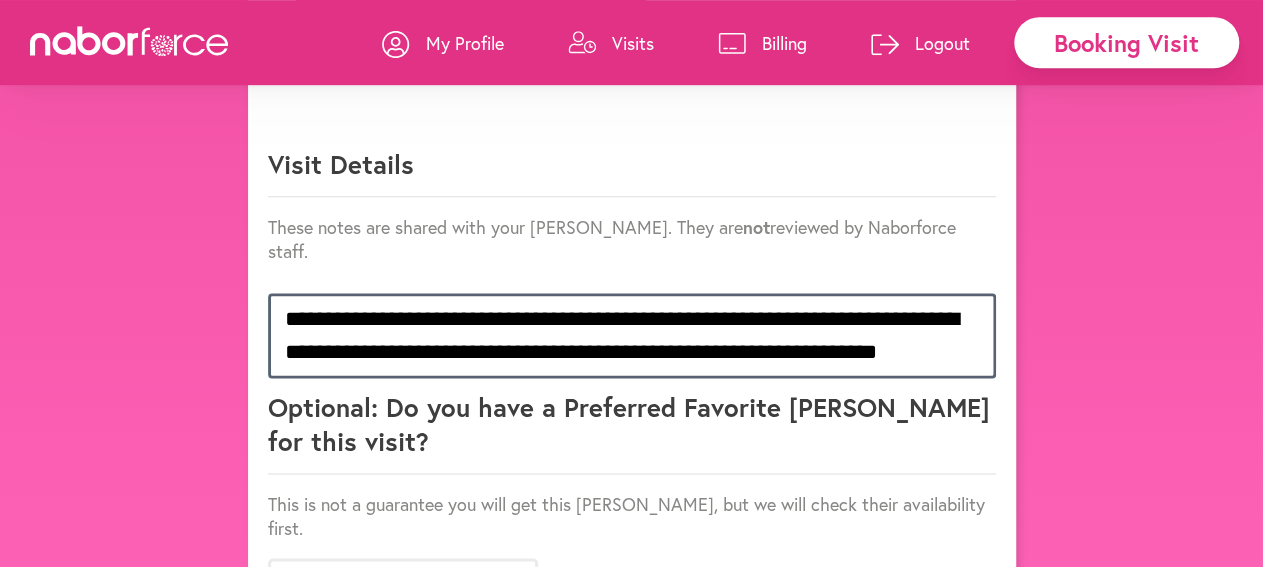 click on "**********" at bounding box center (632, 335) 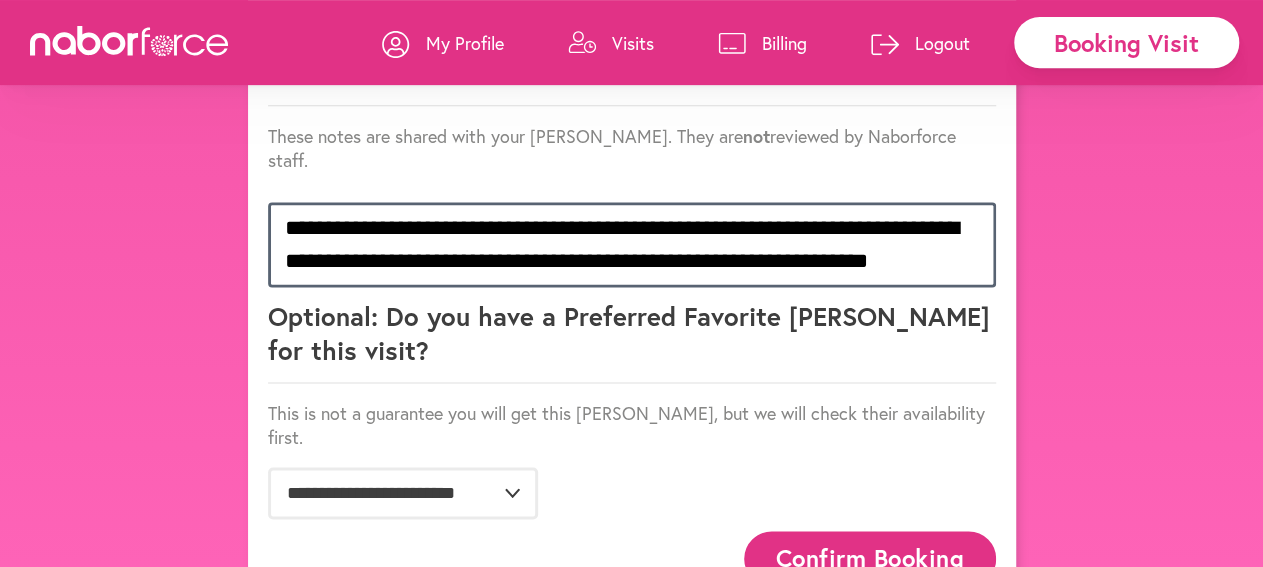 scroll, scrollTop: 1334, scrollLeft: 0, axis: vertical 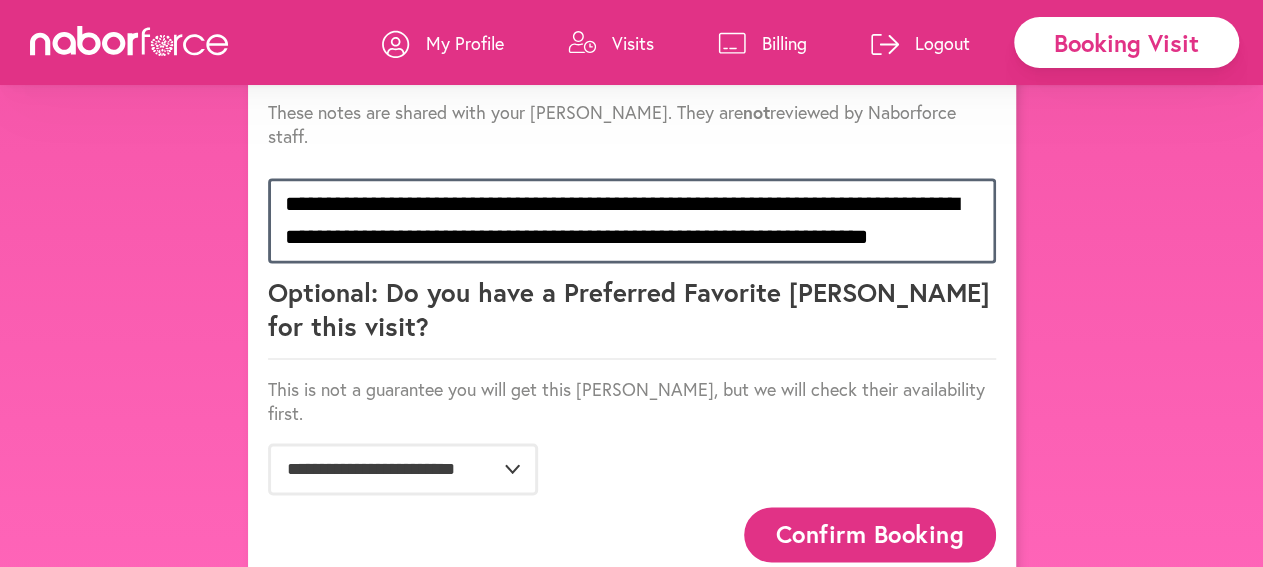 type on "**********" 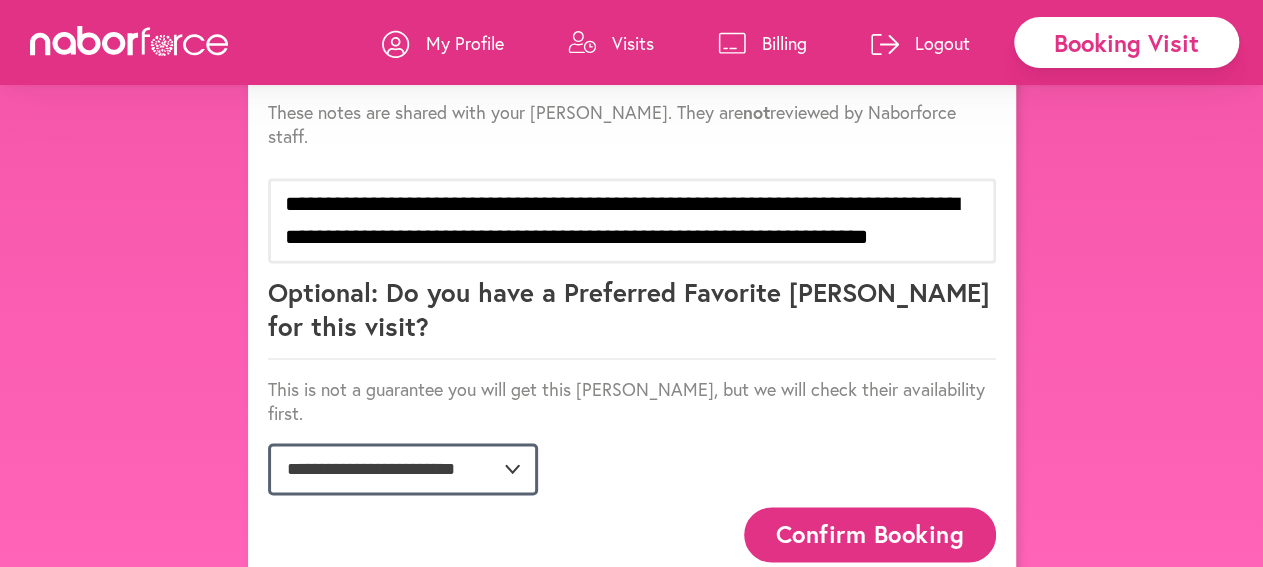 click on "**********" 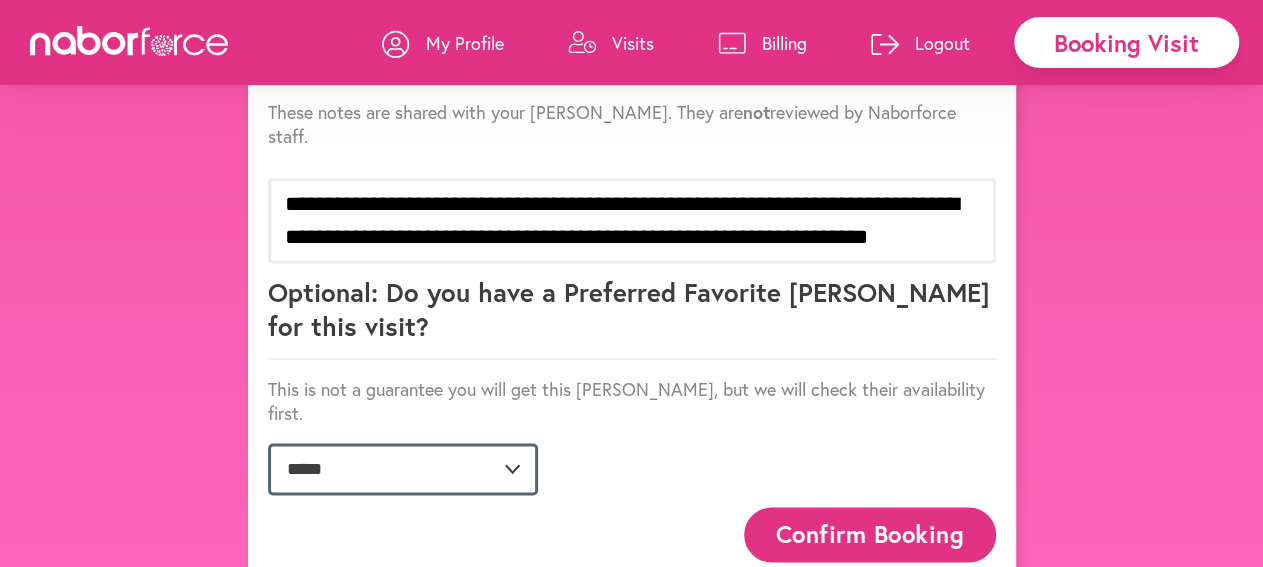 click on "*****" at bounding box center [0, 0] 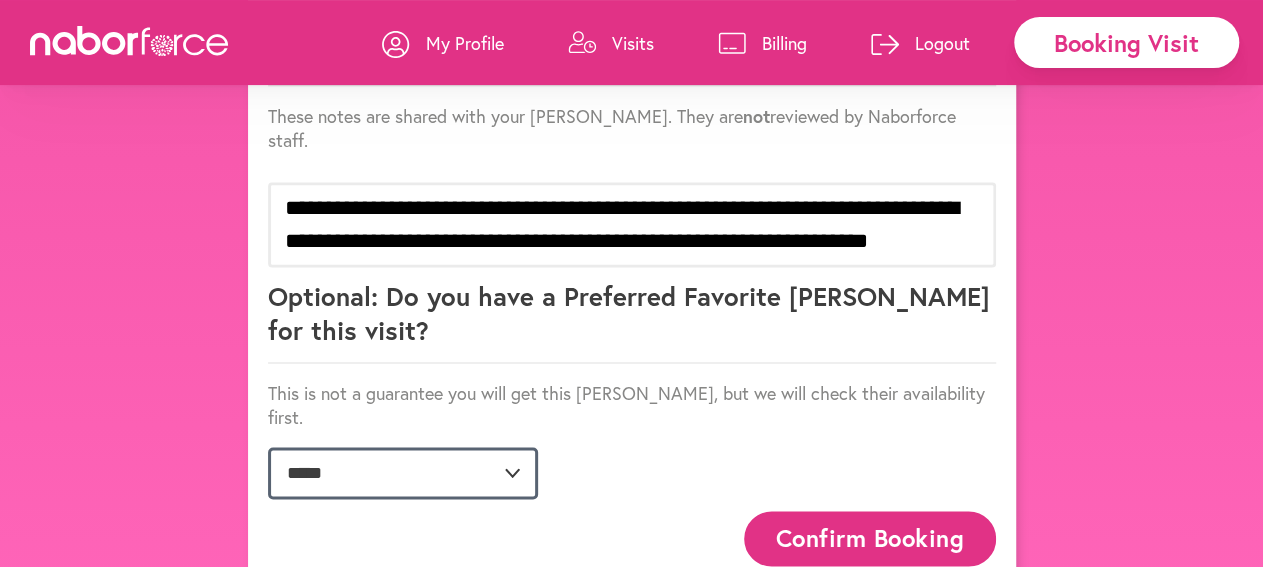 scroll, scrollTop: 1334, scrollLeft: 0, axis: vertical 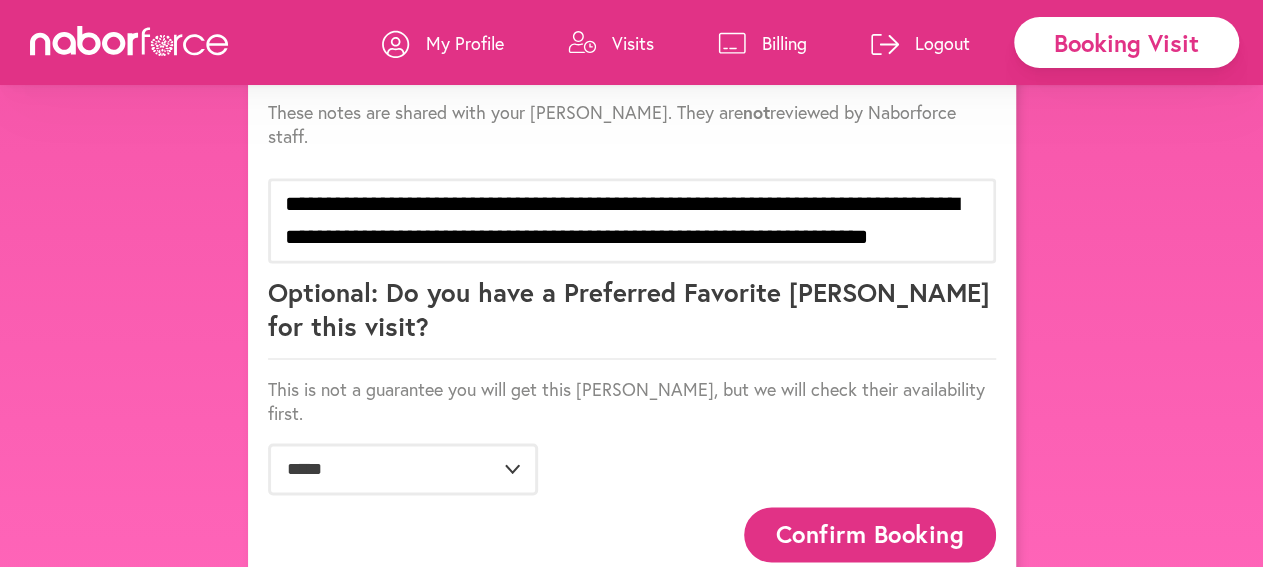 click on "Confirm Booking" at bounding box center (870, 534) 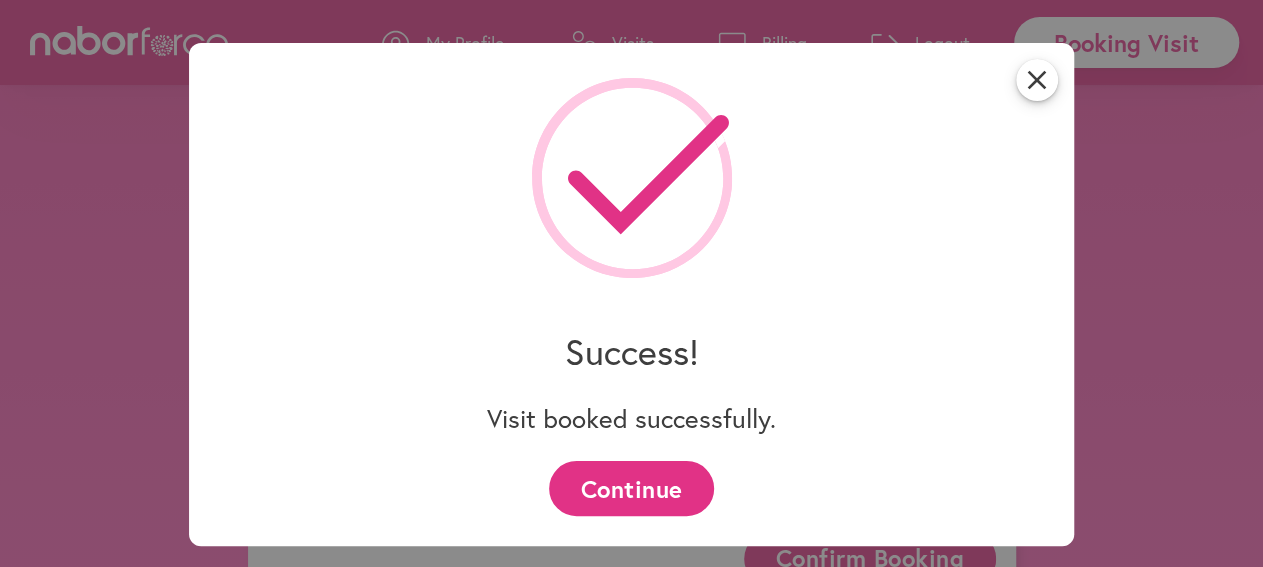 click on "Continue" at bounding box center (631, 488) 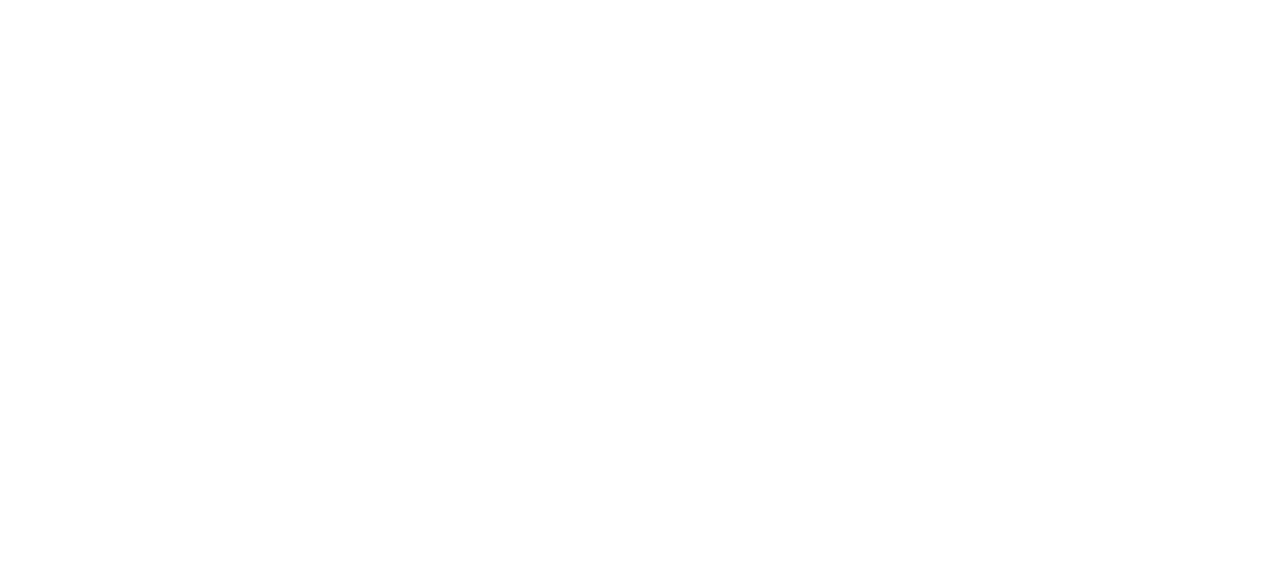 scroll, scrollTop: 0, scrollLeft: 0, axis: both 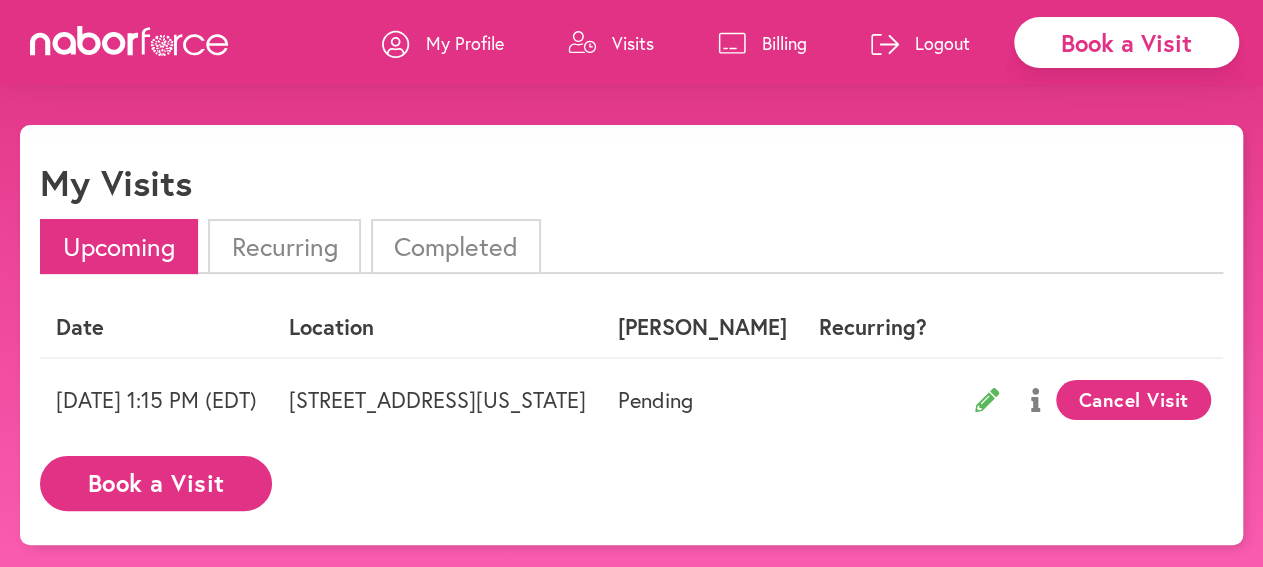 click on "Logout" at bounding box center (942, 43) 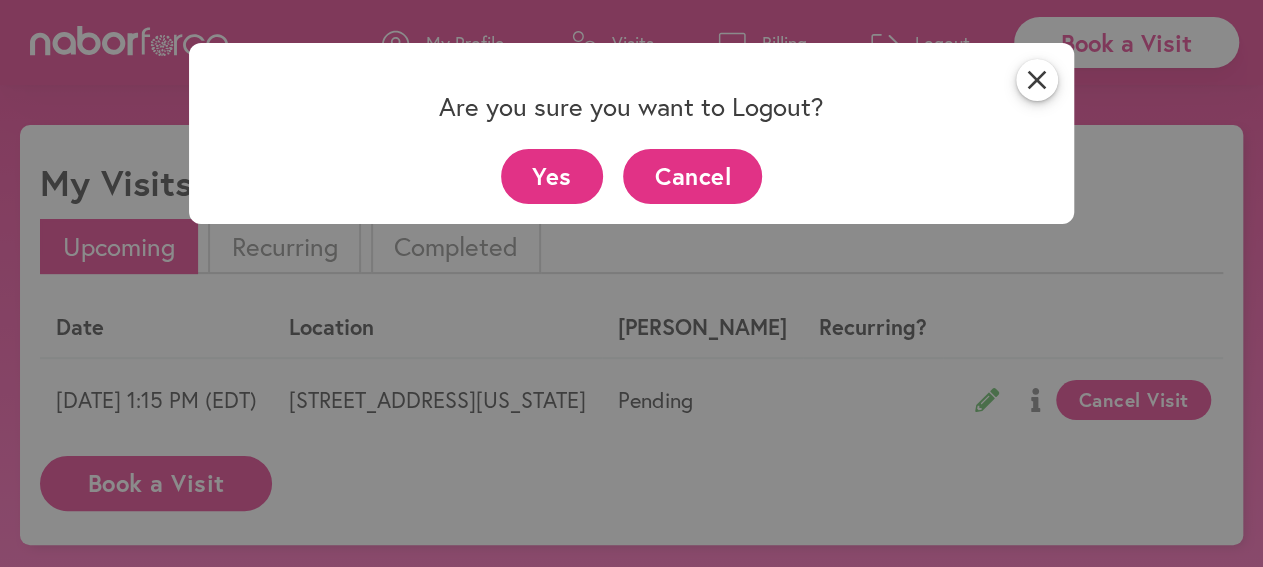 click on "Yes" at bounding box center (552, 176) 